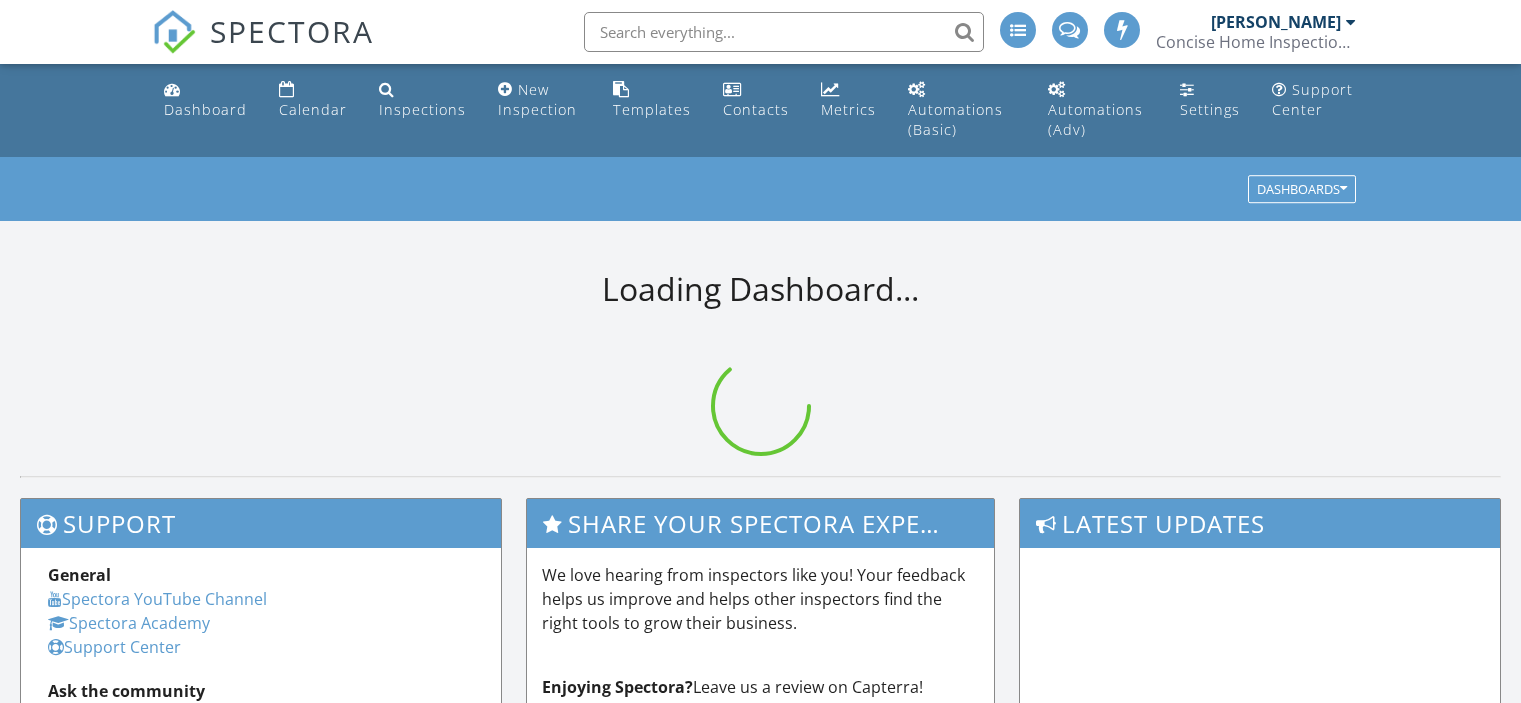 scroll, scrollTop: 0, scrollLeft: 0, axis: both 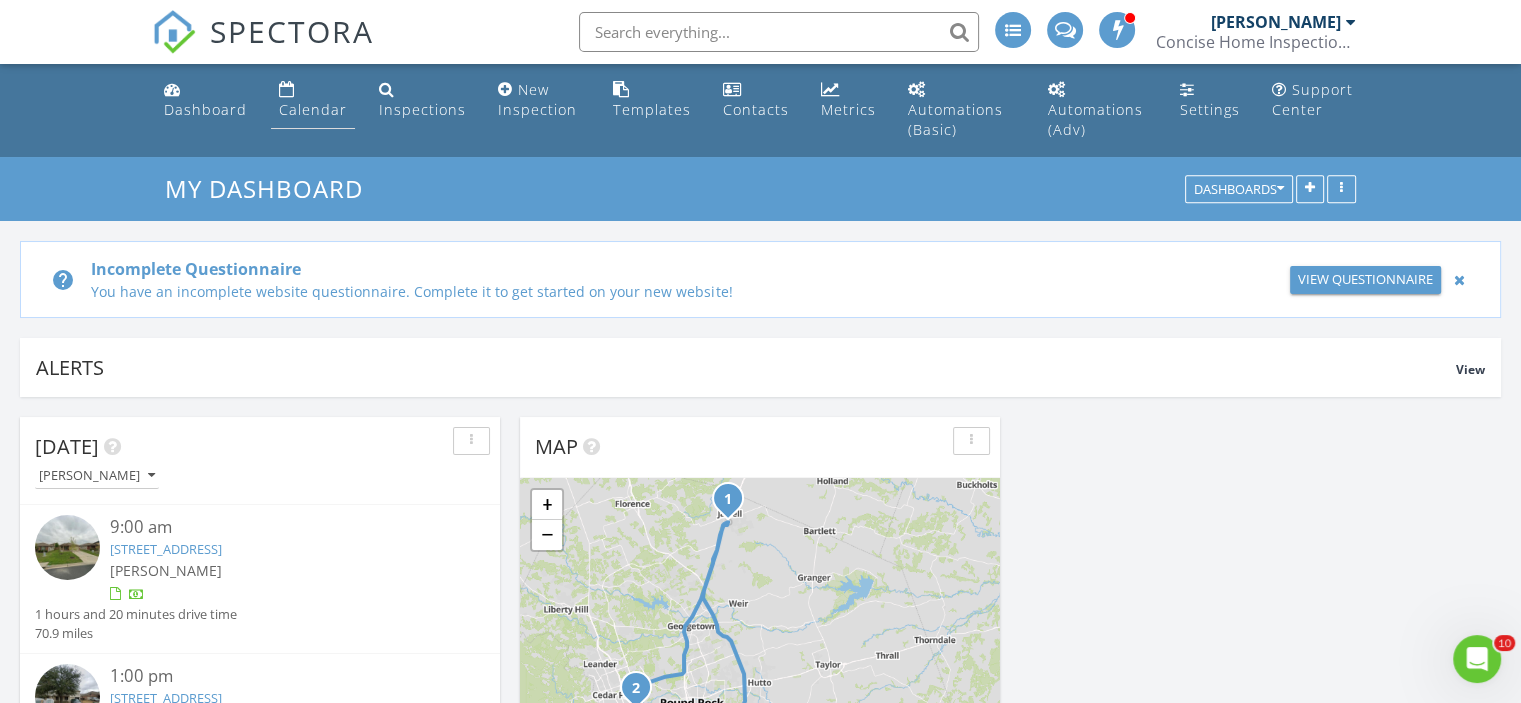 click on "Calendar" at bounding box center [313, 109] 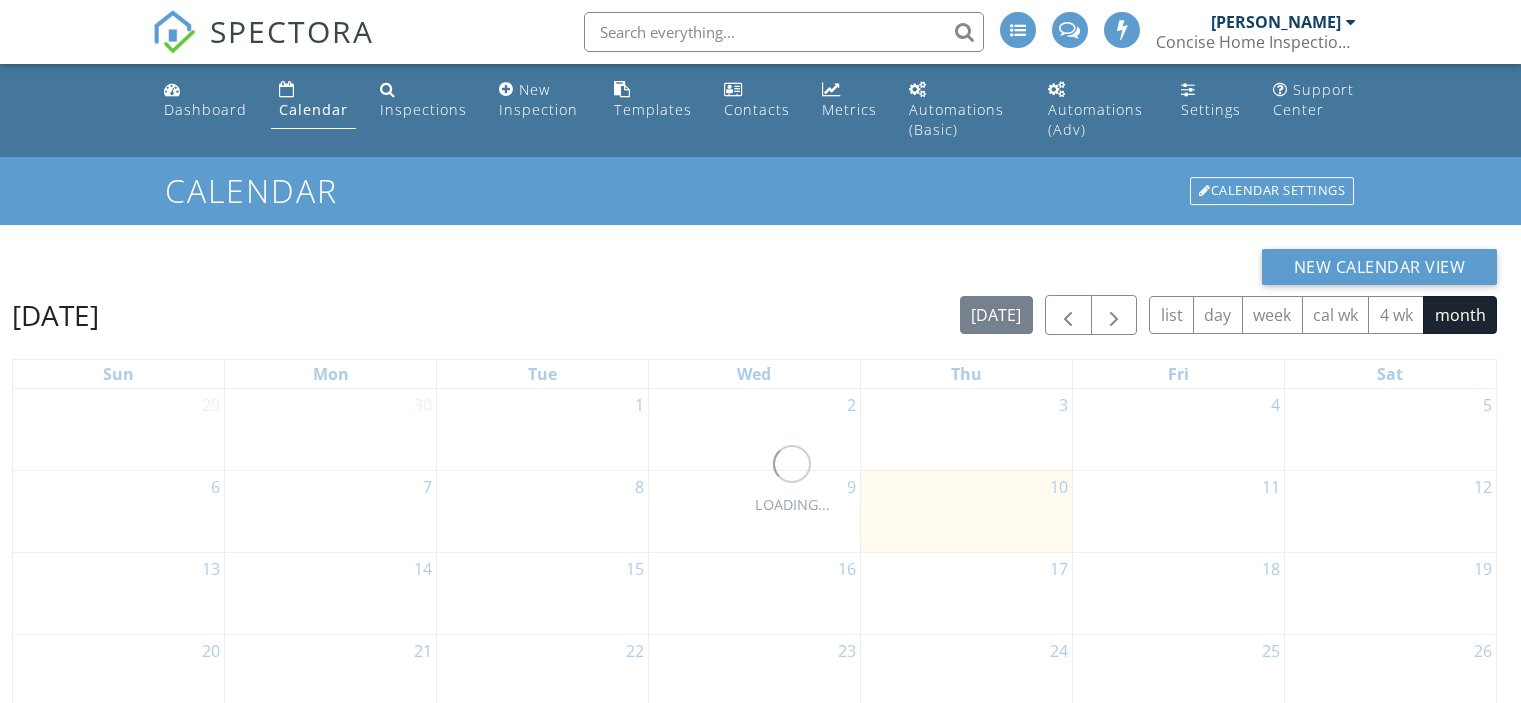 scroll, scrollTop: 0, scrollLeft: 0, axis: both 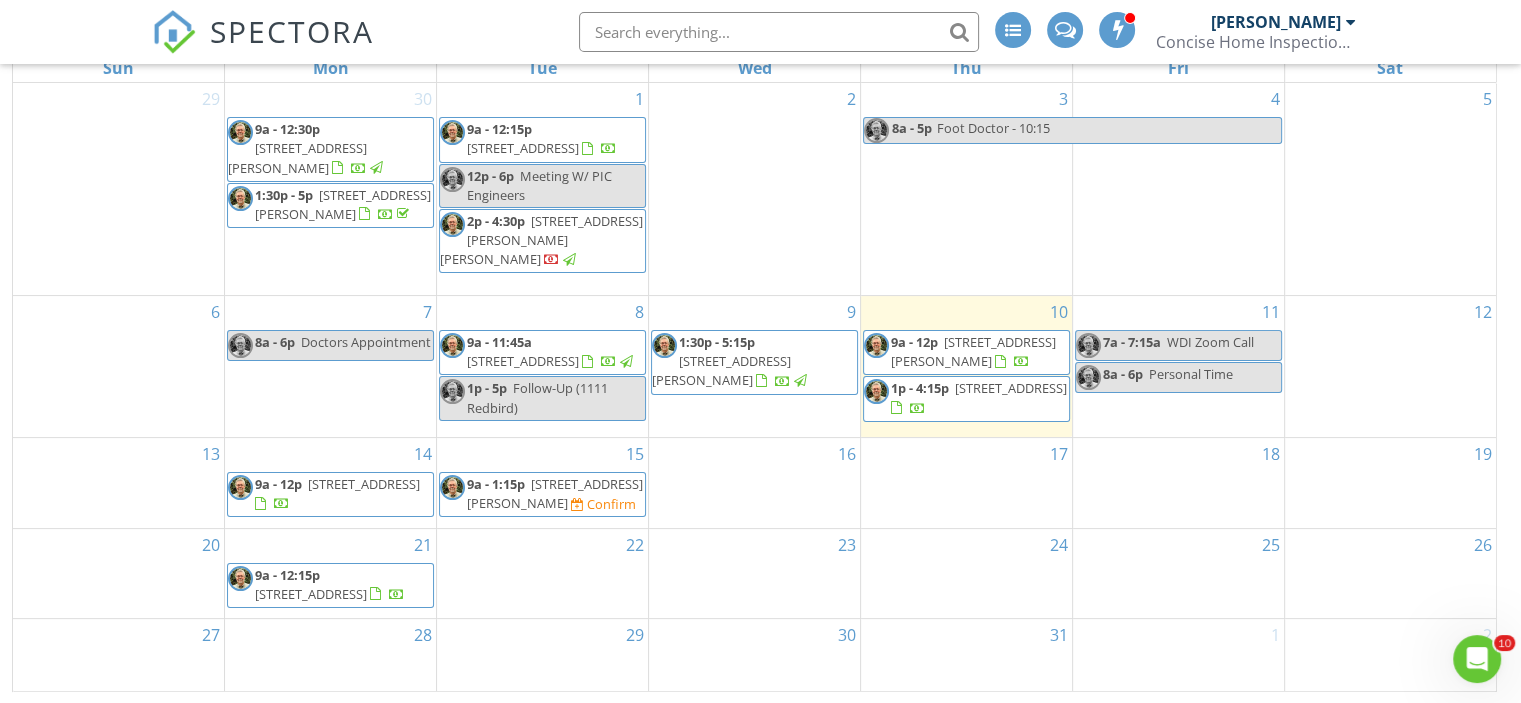 click on "107 Bristlecone Pass, Hutto 78634" at bounding box center [555, 493] 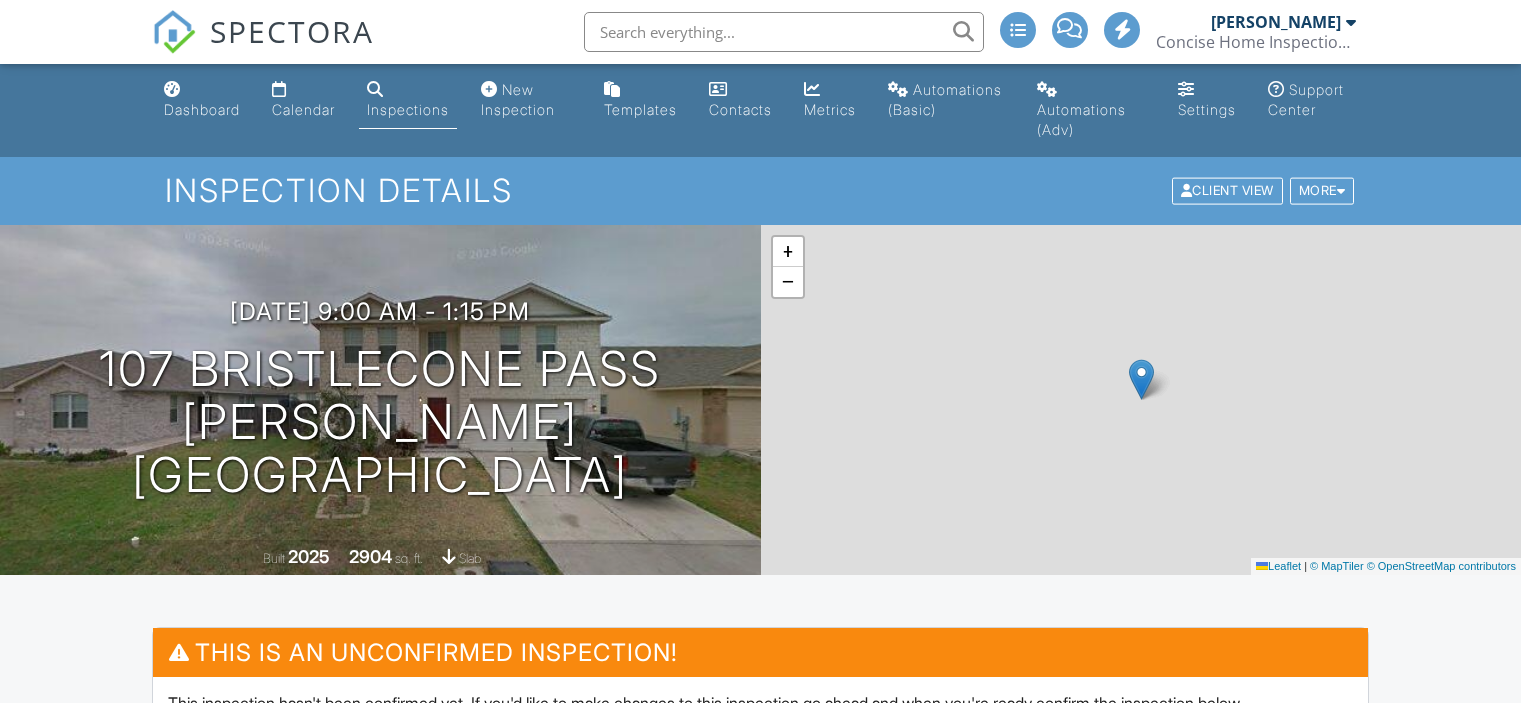scroll, scrollTop: 0, scrollLeft: 0, axis: both 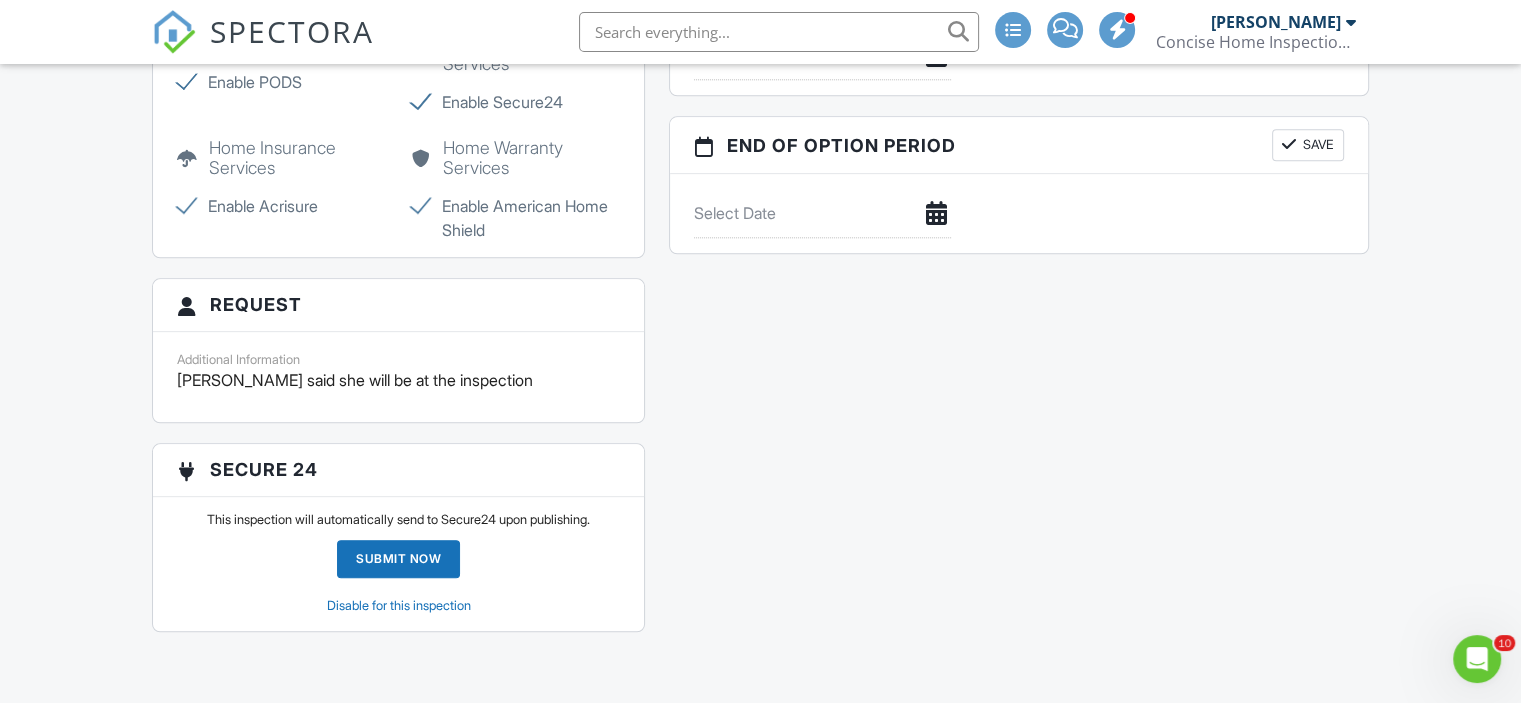 drag, startPoint x: 1531, startPoint y: 91, endPoint x: 1516, endPoint y: 555, distance: 464.2424 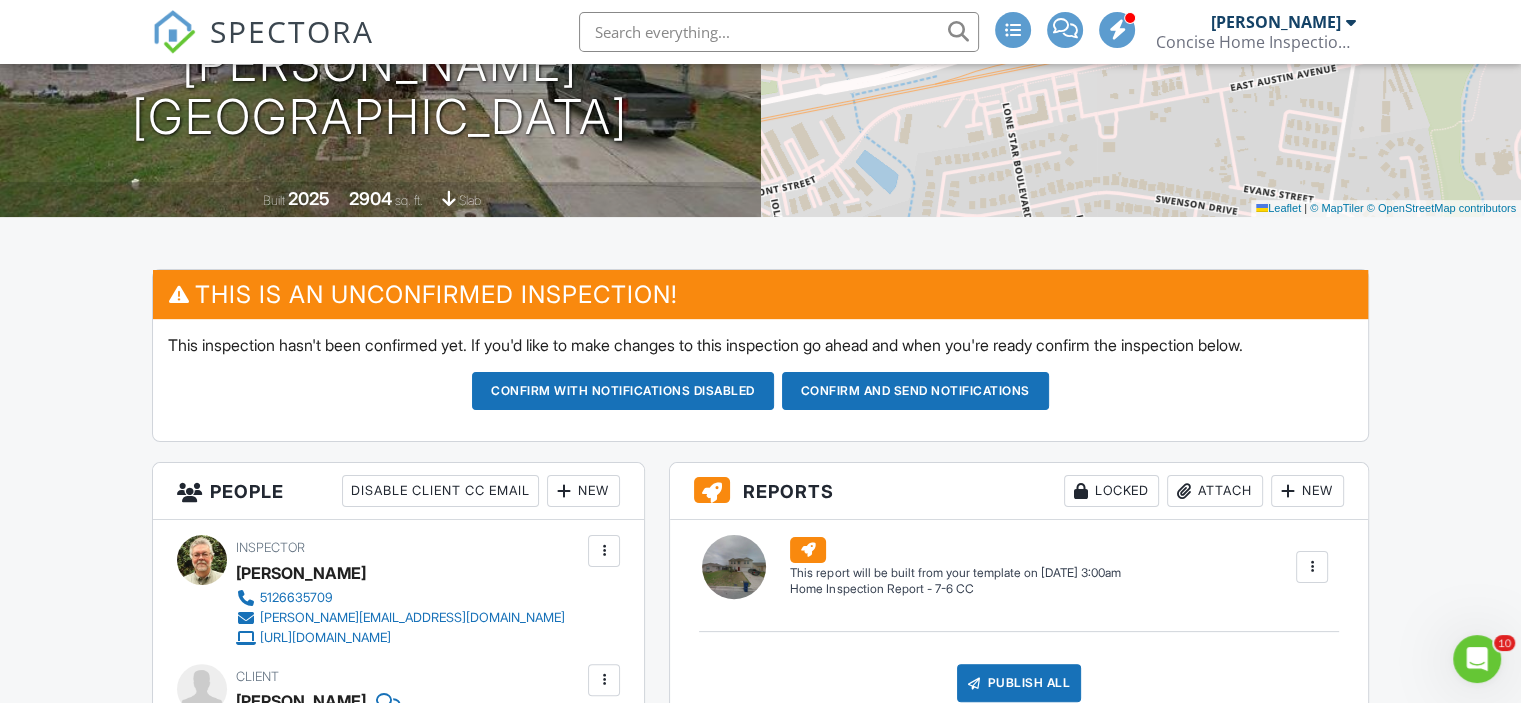 scroll, scrollTop: 324, scrollLeft: 0, axis: vertical 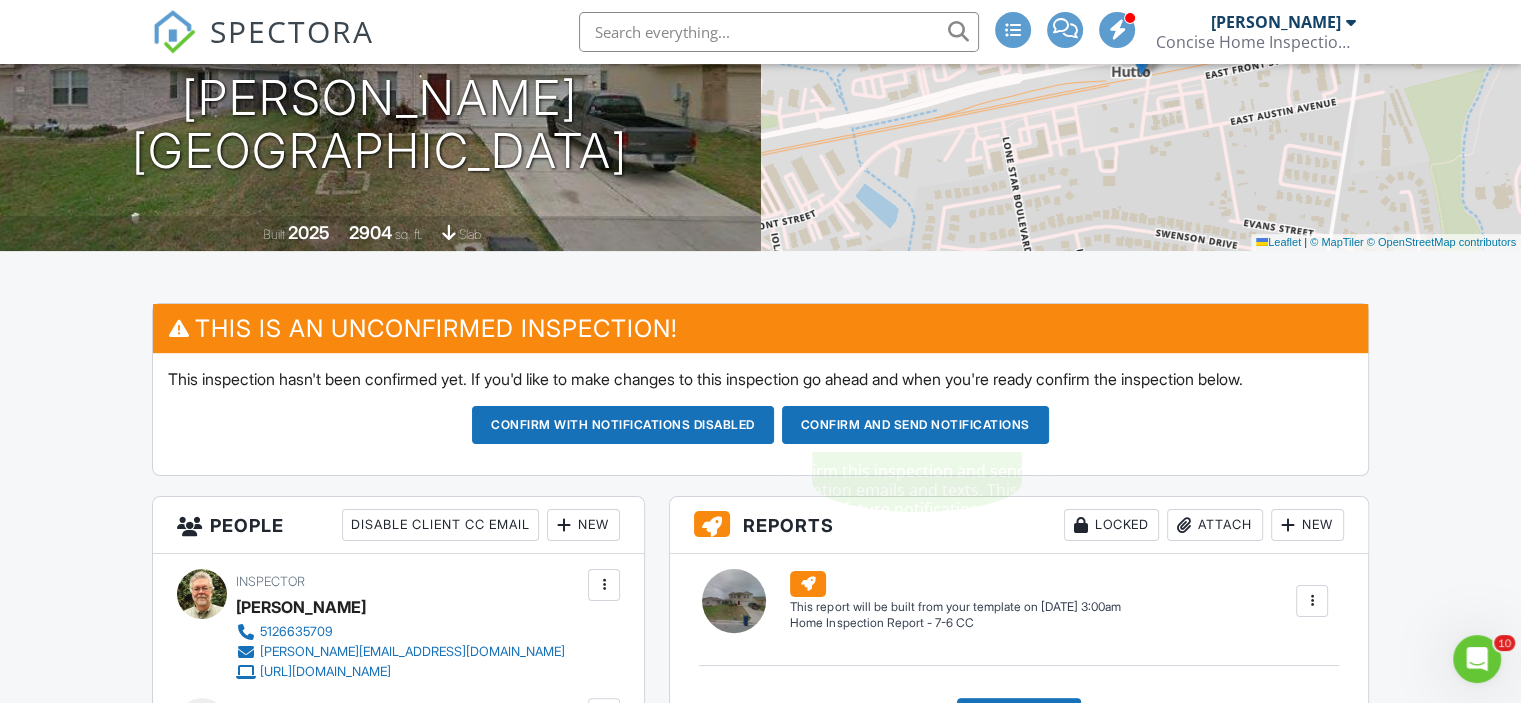 drag, startPoint x: 870, startPoint y: 415, endPoint x: 860, endPoint y: 420, distance: 11.18034 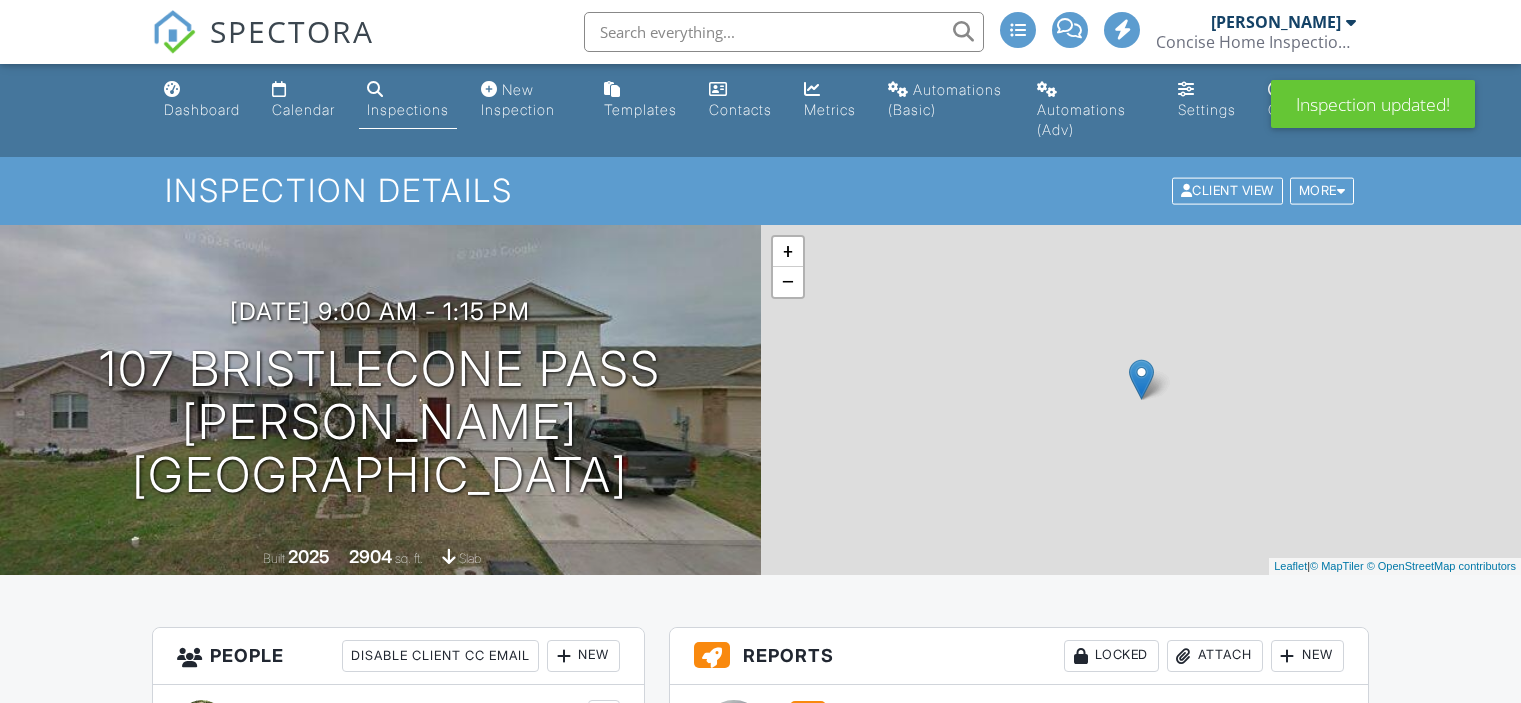 scroll, scrollTop: 0, scrollLeft: 0, axis: both 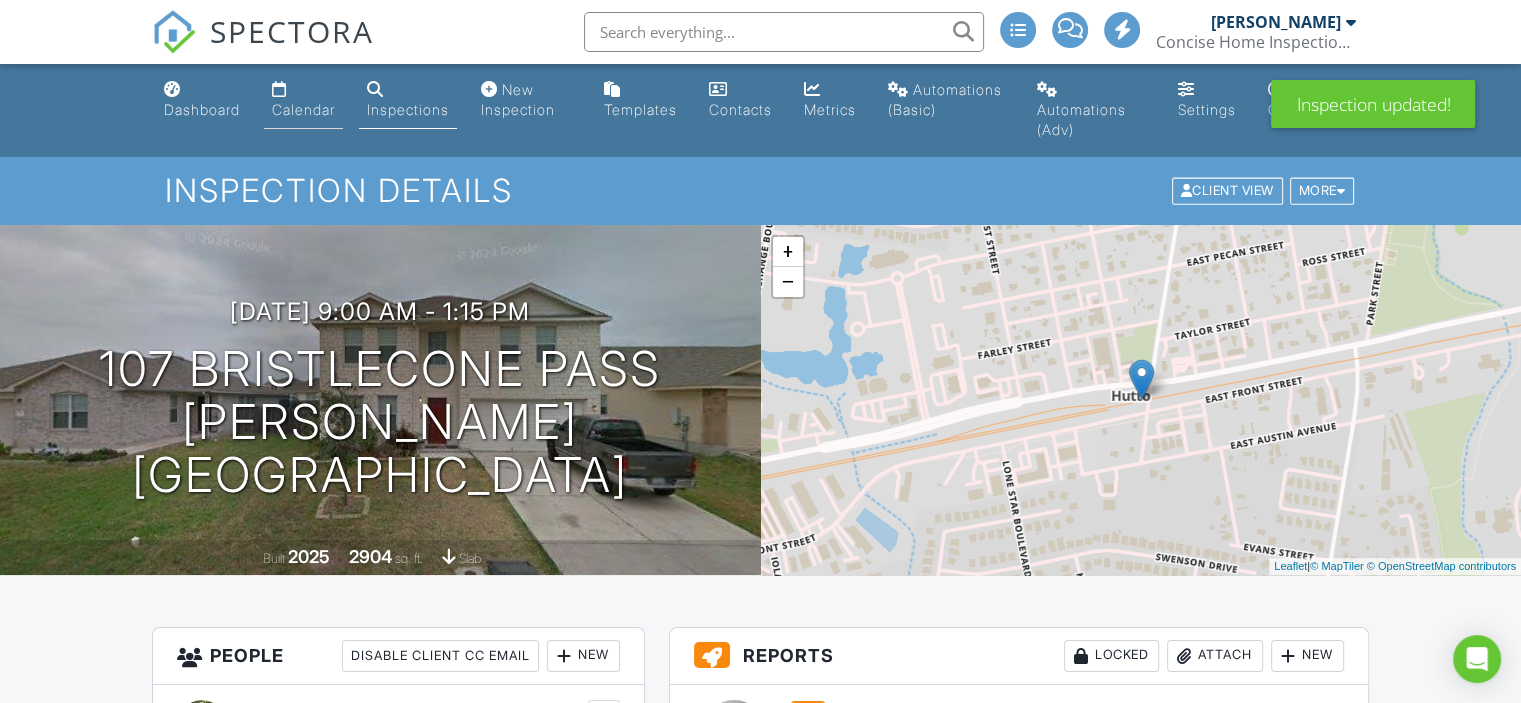click on "Calendar" at bounding box center [303, 109] 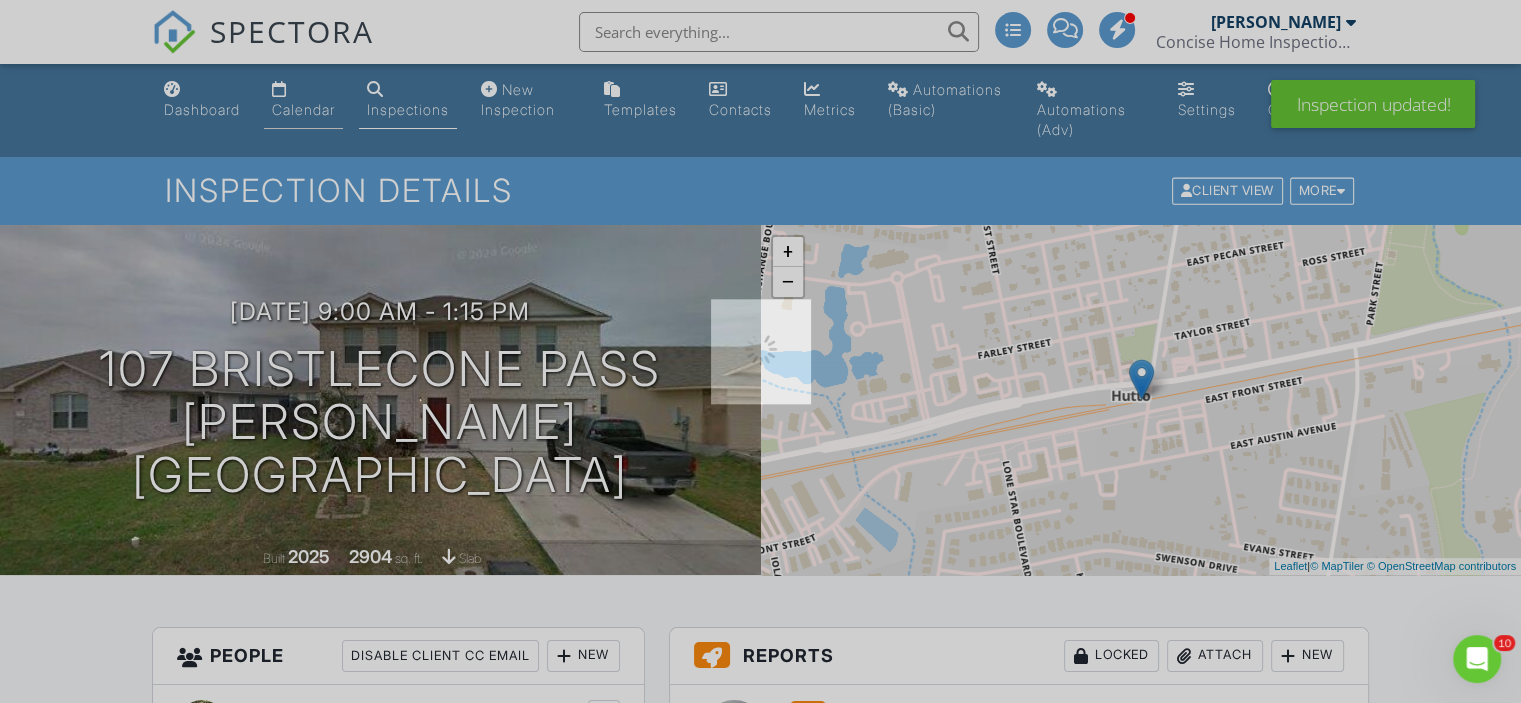 scroll, scrollTop: 0, scrollLeft: 0, axis: both 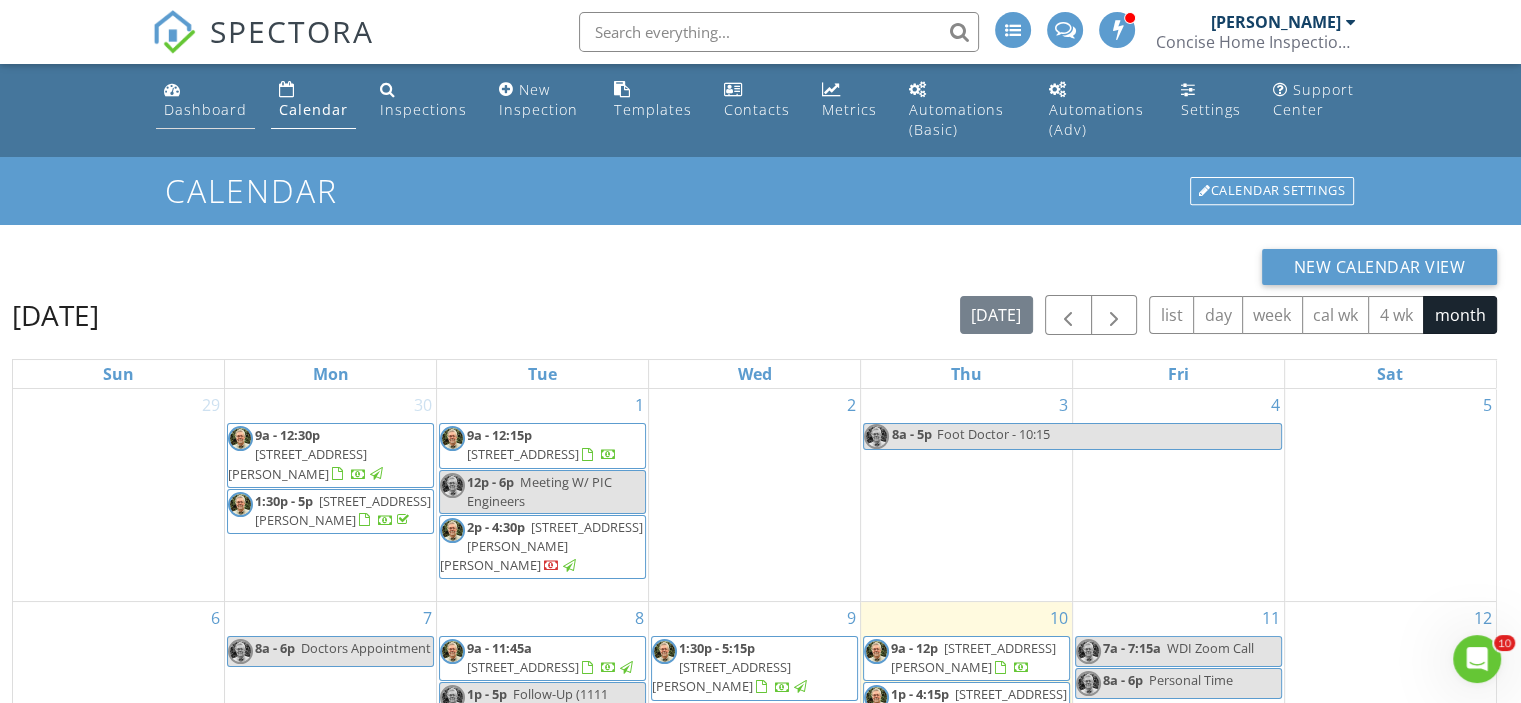 click on "Dashboard" at bounding box center [205, 109] 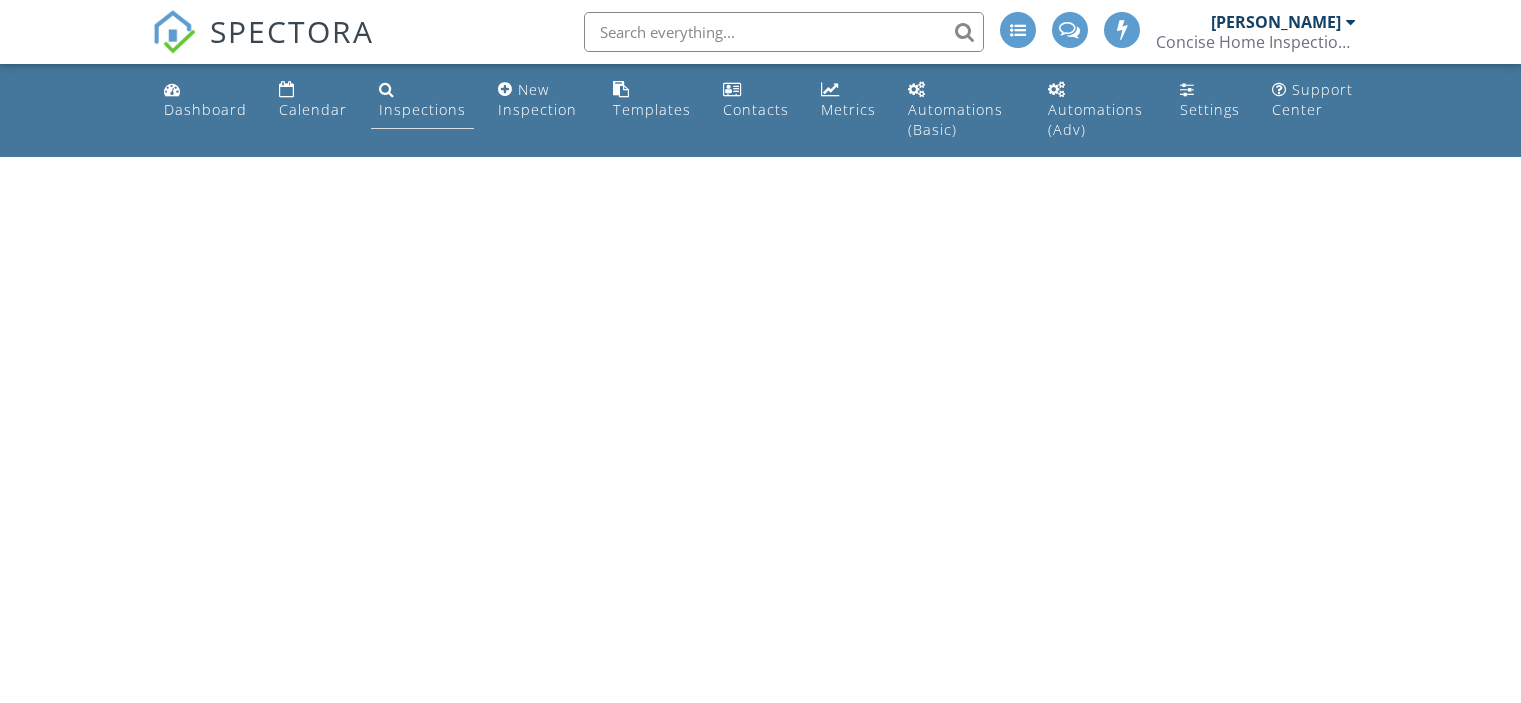 scroll, scrollTop: 0, scrollLeft: 0, axis: both 